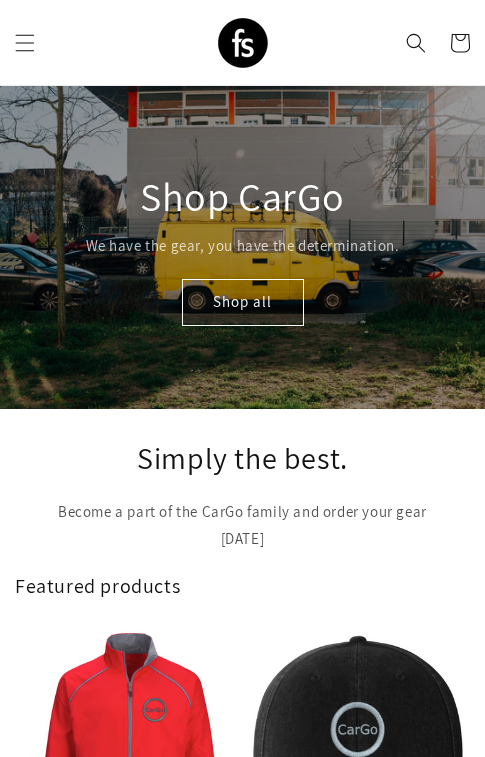 scroll, scrollTop: 0, scrollLeft: 0, axis: both 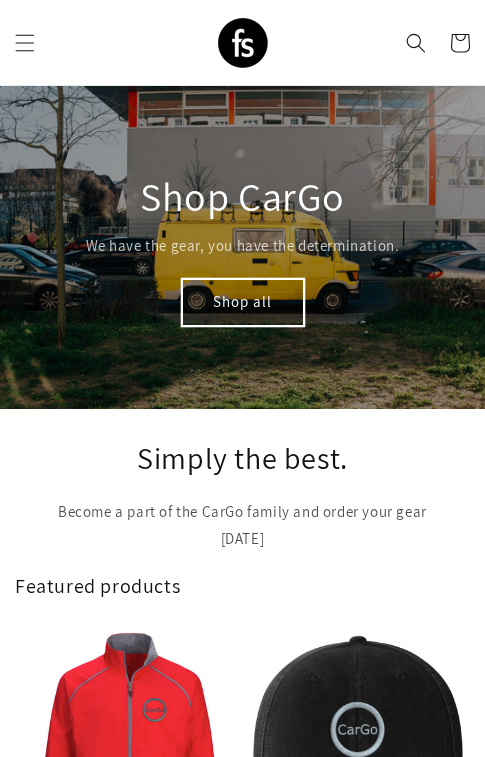 click on "Shop all" at bounding box center [243, 302] 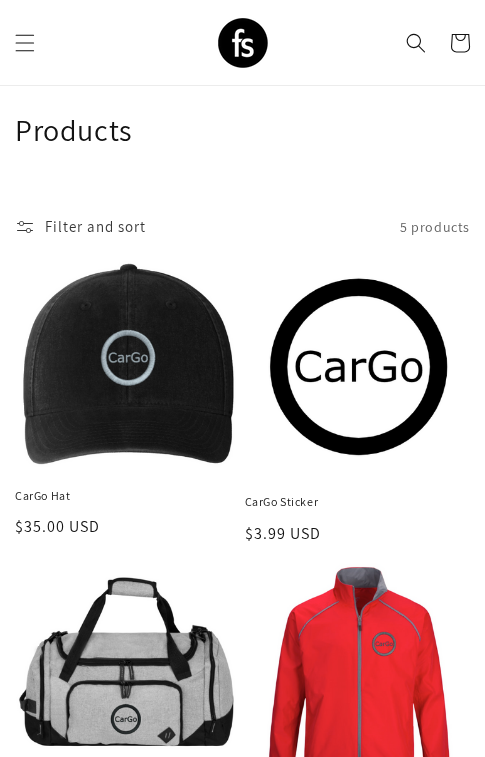 scroll, scrollTop: 29, scrollLeft: 0, axis: vertical 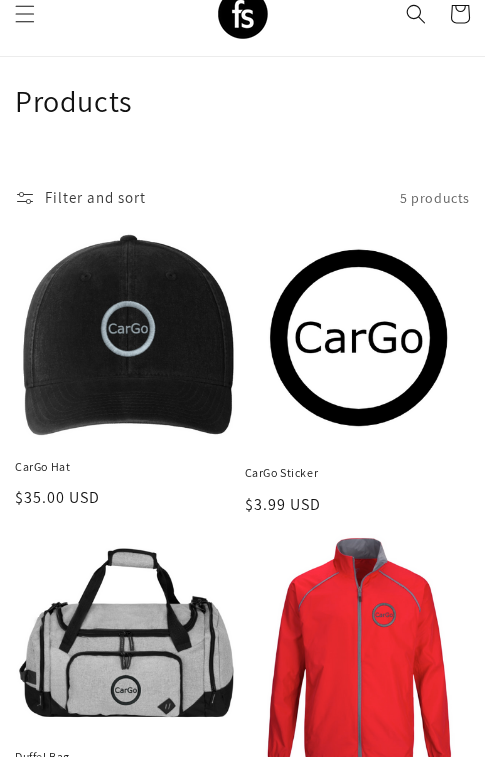 click on "CarGo Hat" at bounding box center (128, 467) 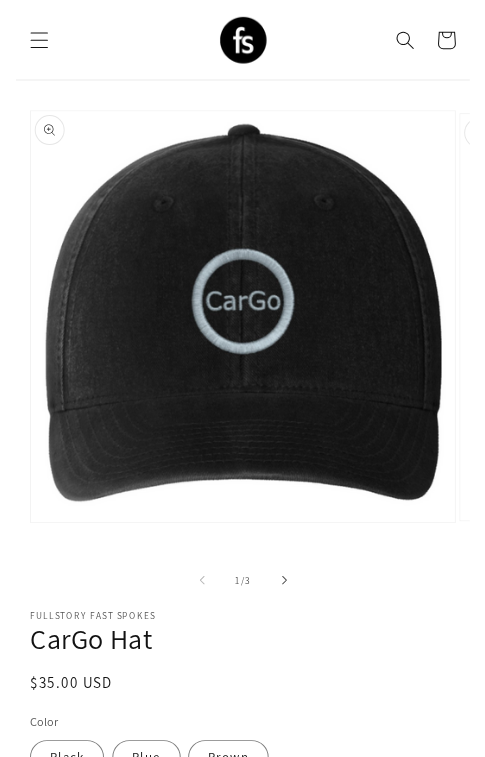 scroll, scrollTop: 0, scrollLeft: 0, axis: both 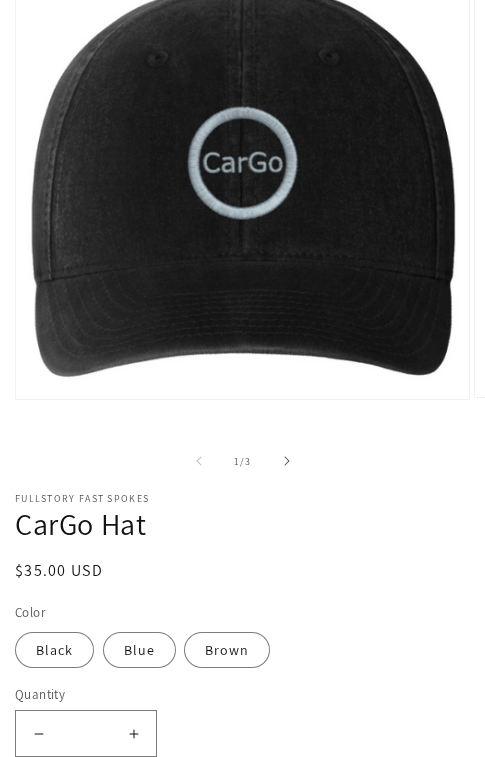 click on "Increase quantity for CarGo Hat" at bounding box center [133, 733] 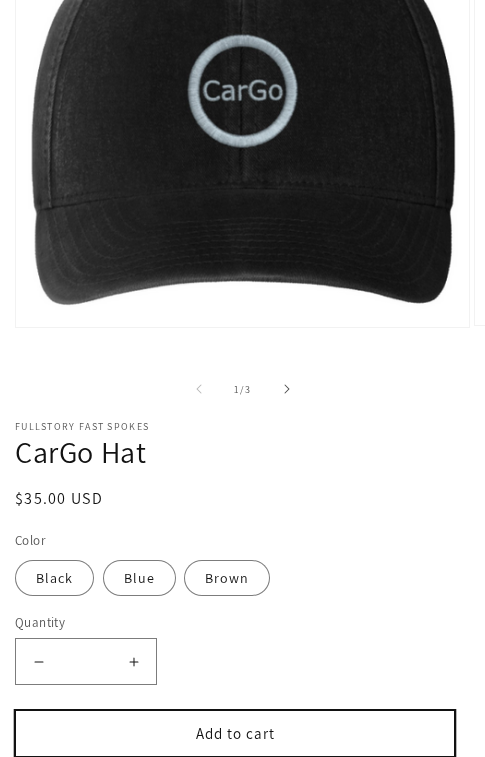 click on "Add to cart" at bounding box center (235, 733) 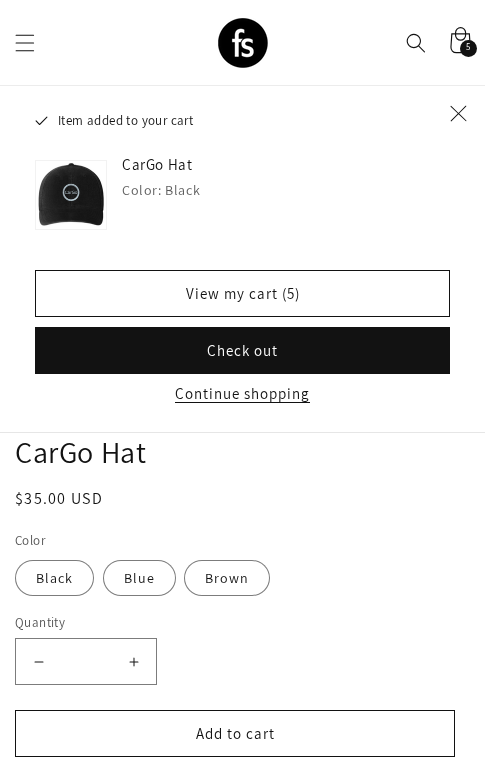 click 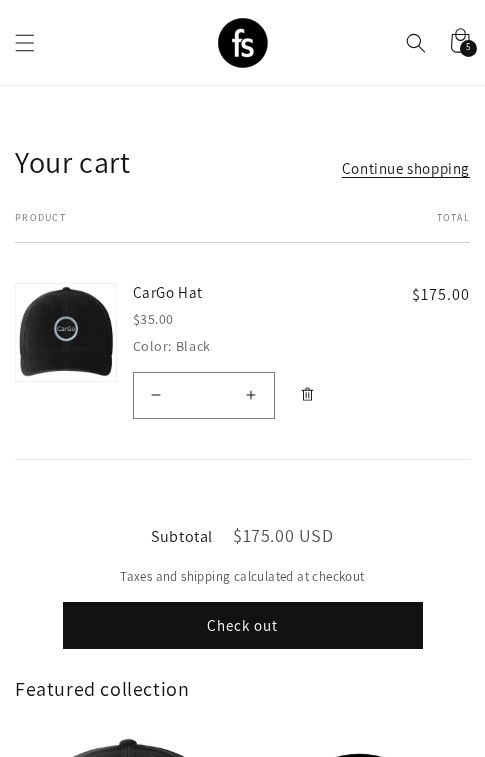 scroll, scrollTop: 157, scrollLeft: 0, axis: vertical 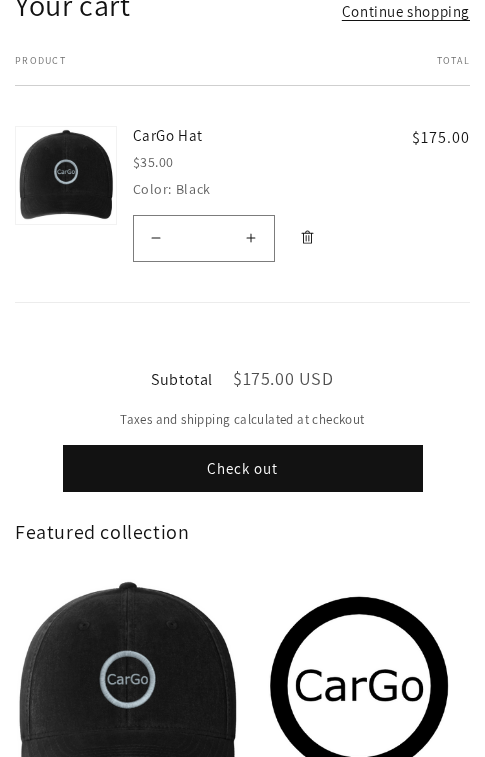 click on "Increase quantity for CarGo Hat" at bounding box center [251, 238] 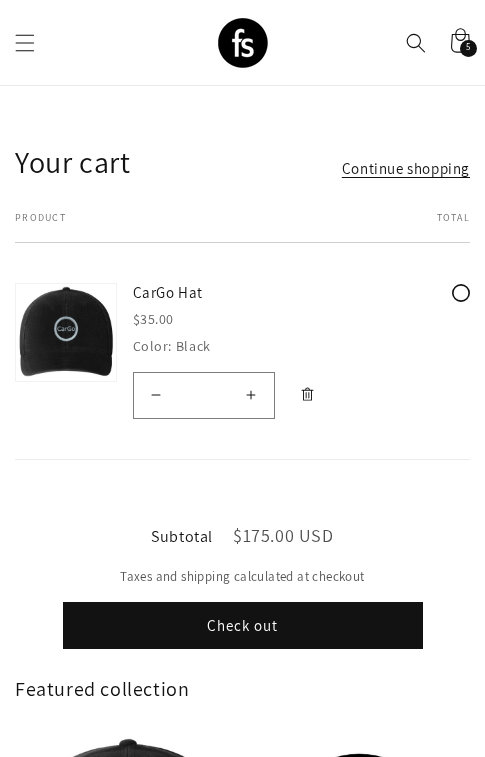 click on "Product
Total
Quantity
Total
CarGo Hat
$35.00
Color:
Black
$175.00
*" at bounding box center (242, 336) 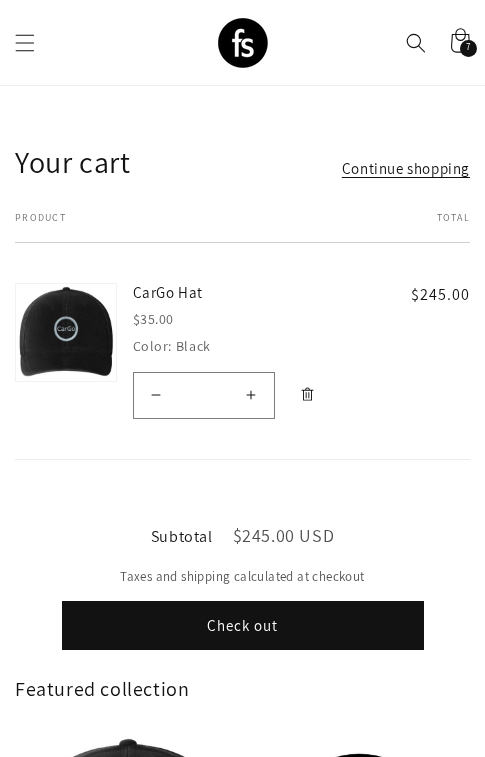 click on "Check out" at bounding box center [243, 625] 